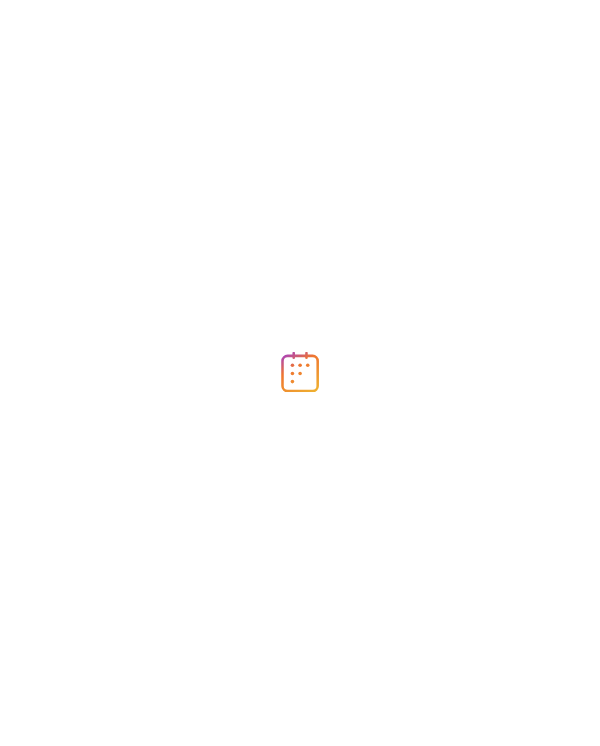 scroll, scrollTop: 0, scrollLeft: 0, axis: both 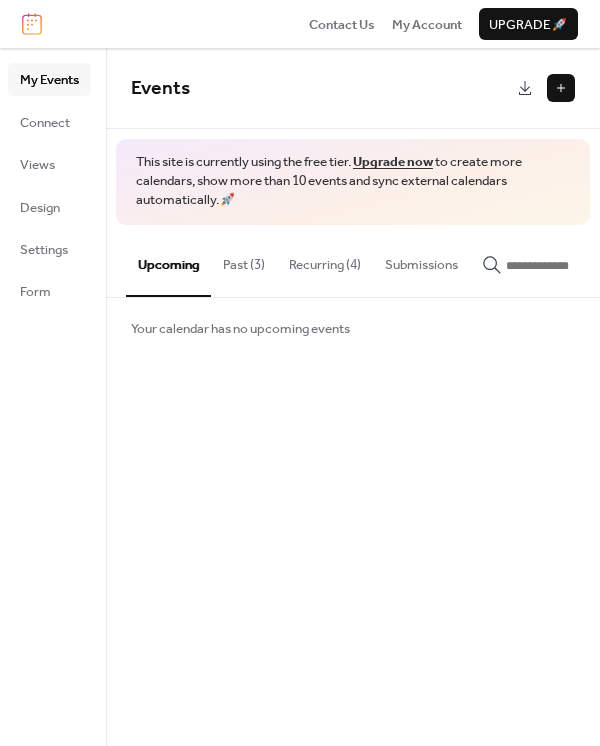 click on "Recurring (4)" at bounding box center [325, 260] 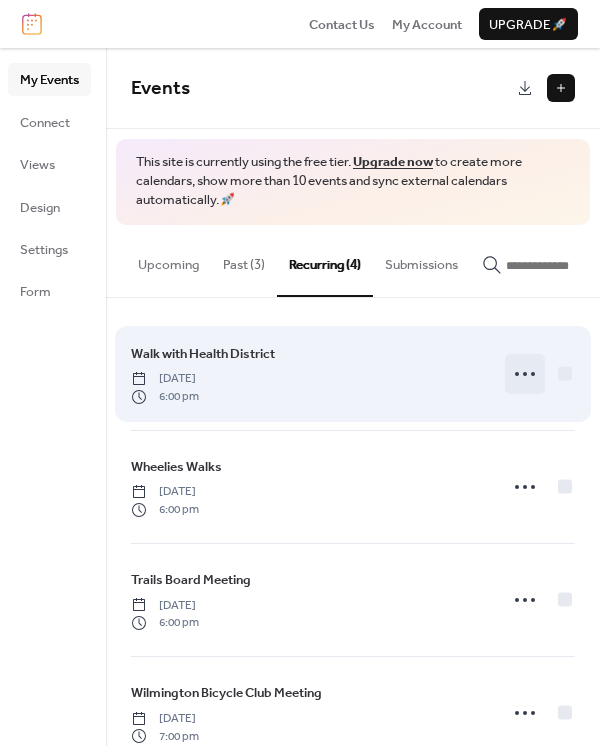 click 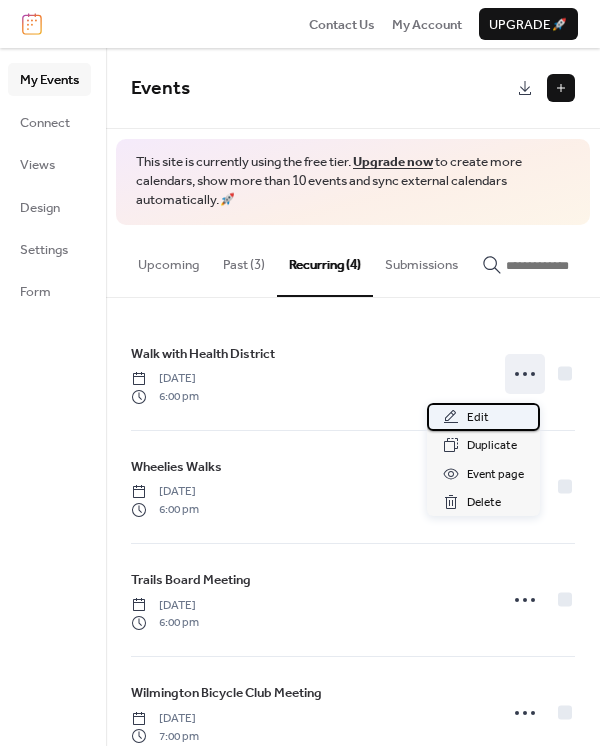 click on "Edit" at bounding box center [478, 418] 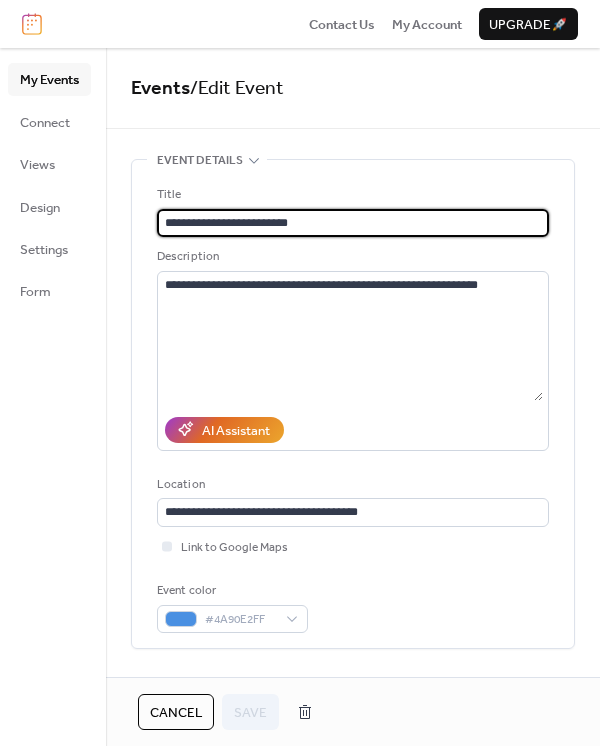 drag, startPoint x: 331, startPoint y: 222, endPoint x: 167, endPoint y: 230, distance: 164.195 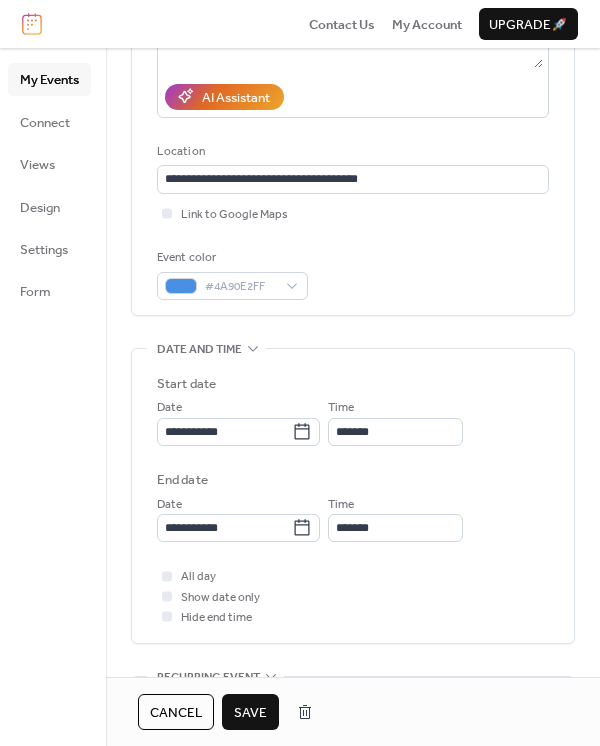 scroll, scrollTop: 337, scrollLeft: 0, axis: vertical 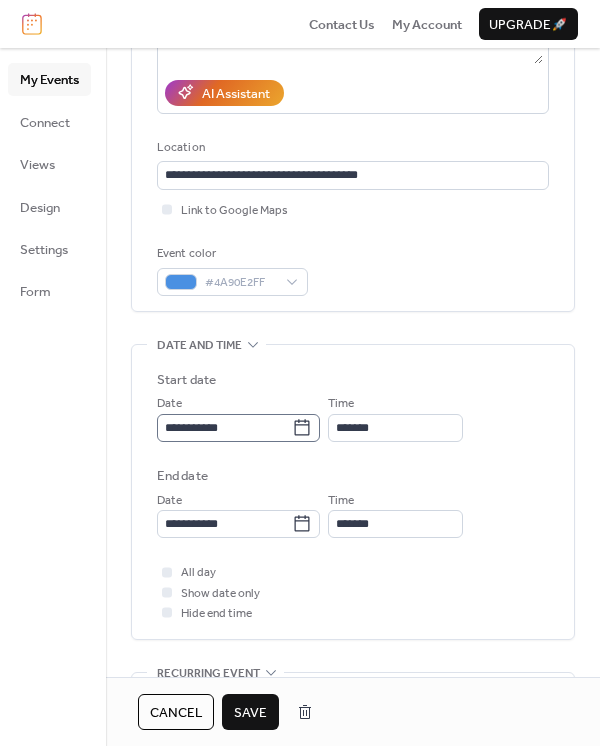 type on "**********" 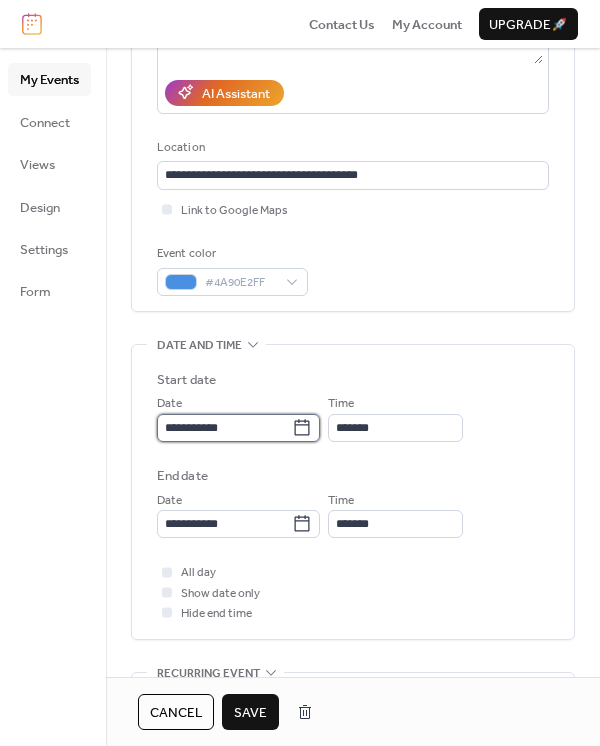 click on "**********" at bounding box center (224, 428) 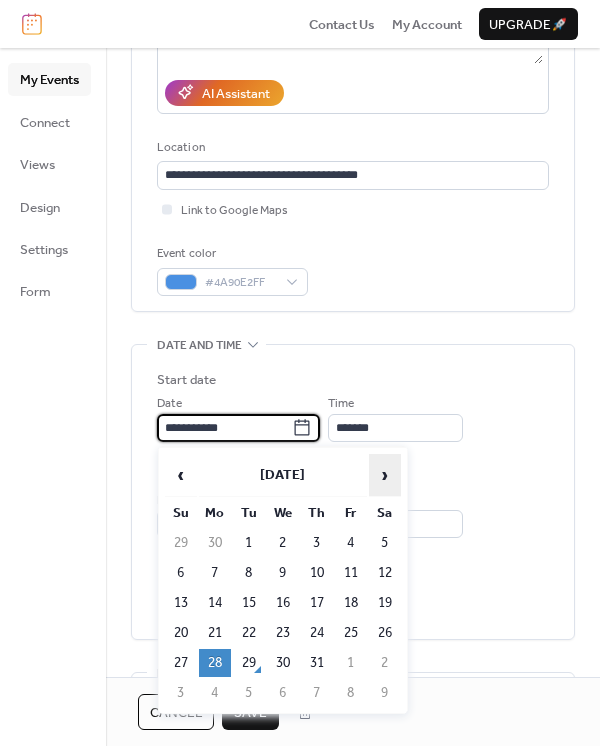click on "›" at bounding box center (385, 475) 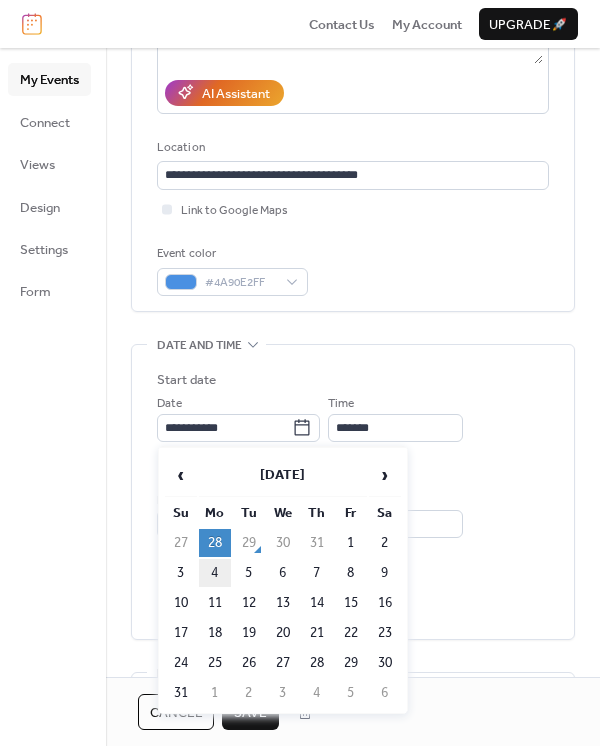 click on "4" at bounding box center [215, 573] 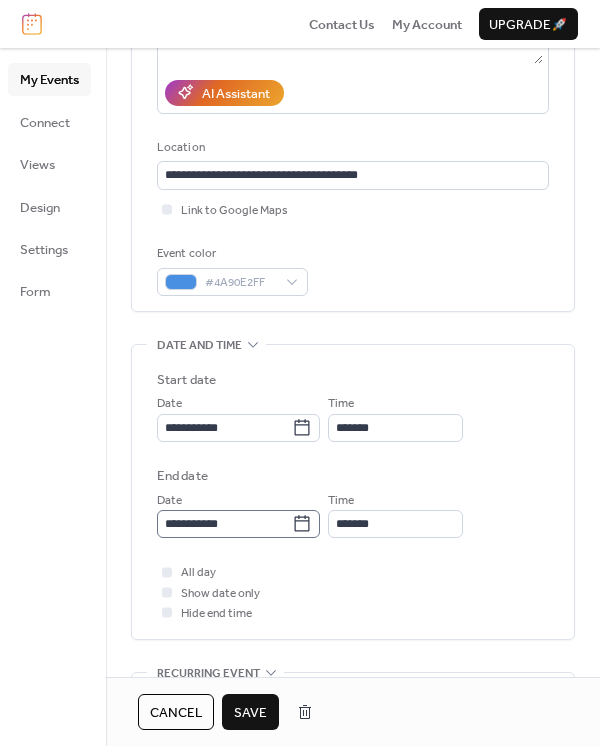 click 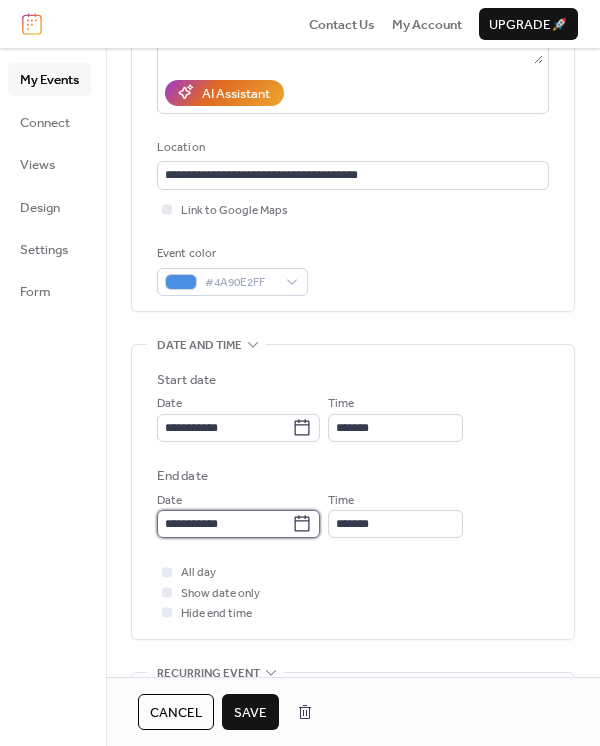 click on "**********" at bounding box center [224, 524] 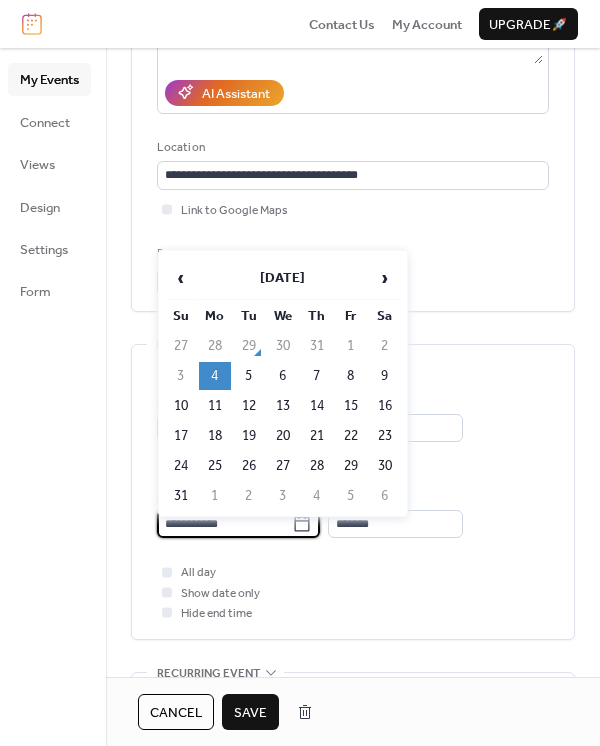 click 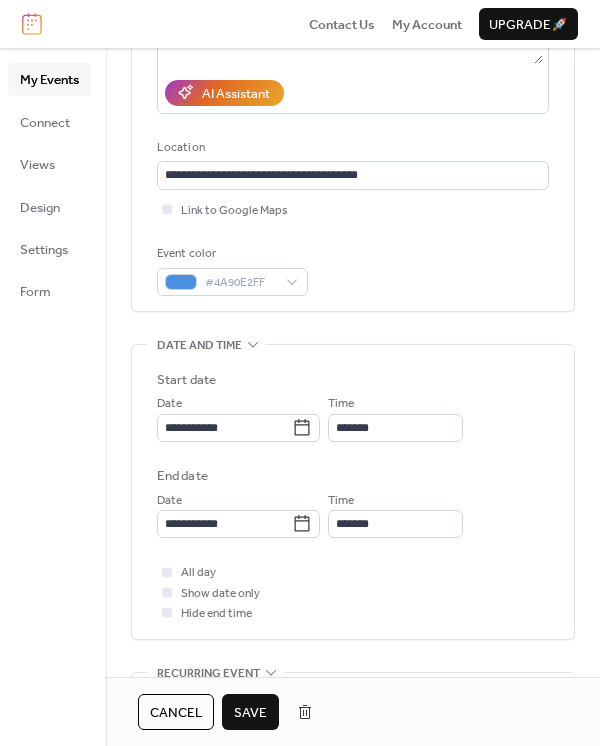 click on "All day Show date only Hide end time" at bounding box center (353, 592) 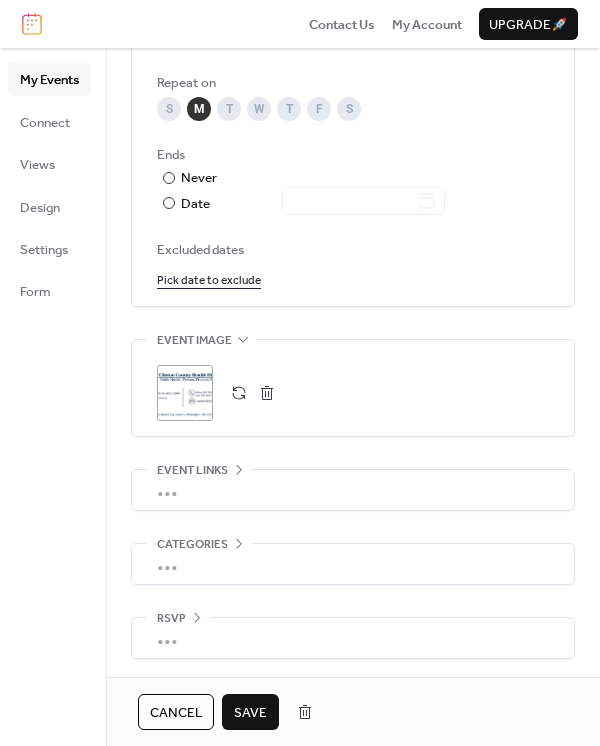 scroll, scrollTop: 1108, scrollLeft: 0, axis: vertical 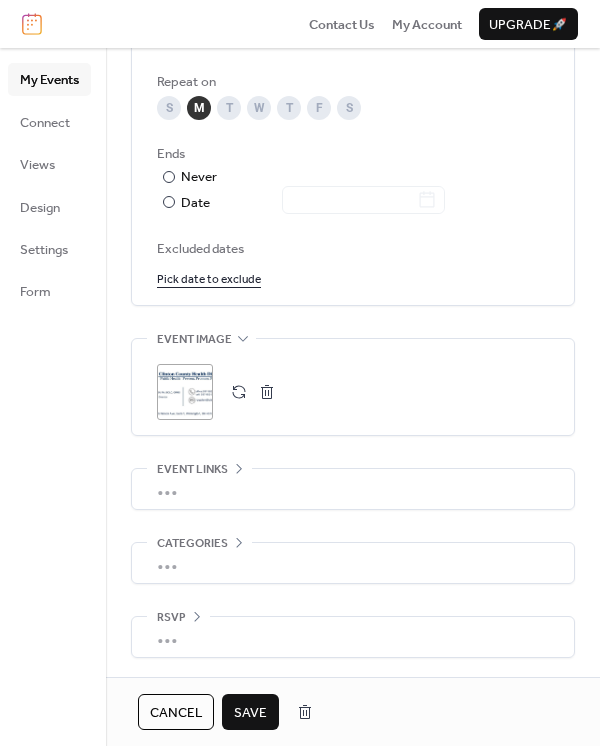 click on "•••" at bounding box center [353, 563] 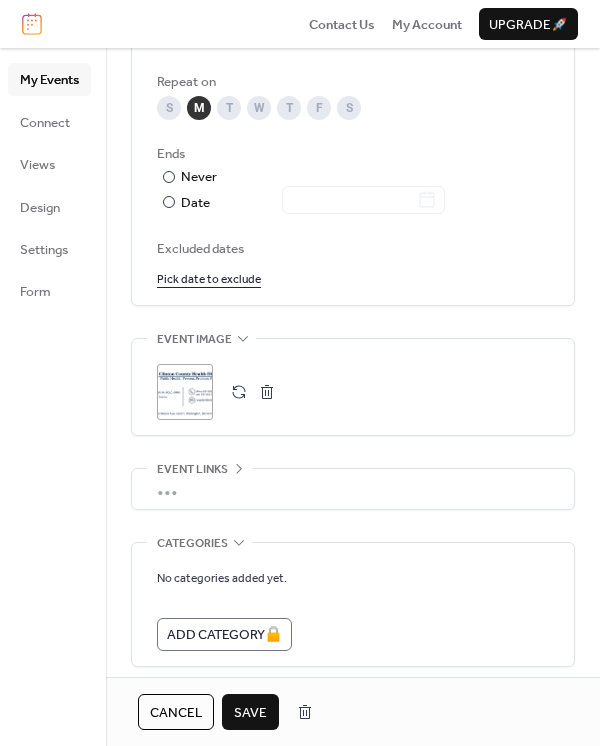 scroll, scrollTop: 1108, scrollLeft: 0, axis: vertical 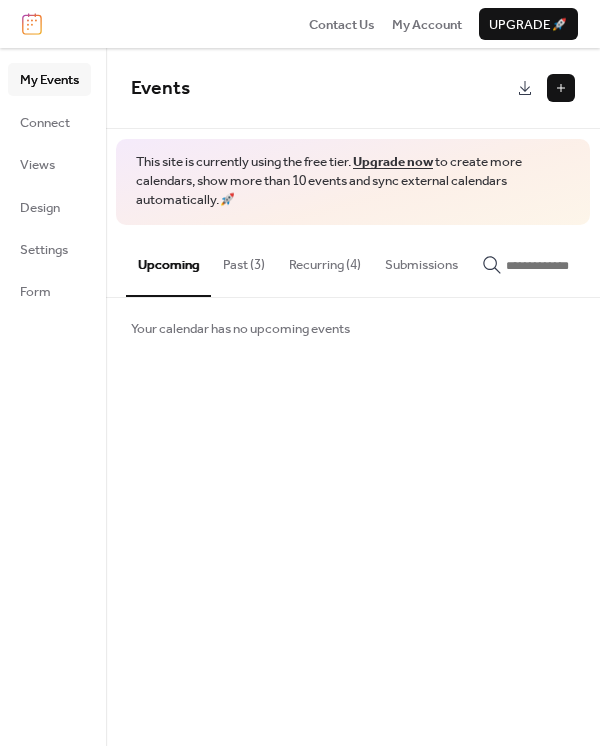 click on "Recurring (4)" at bounding box center [325, 260] 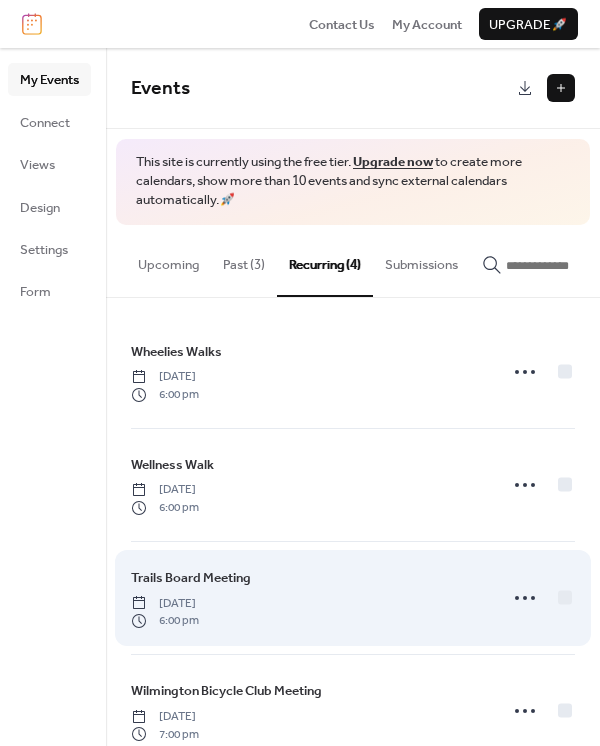 scroll, scrollTop: 0, scrollLeft: 0, axis: both 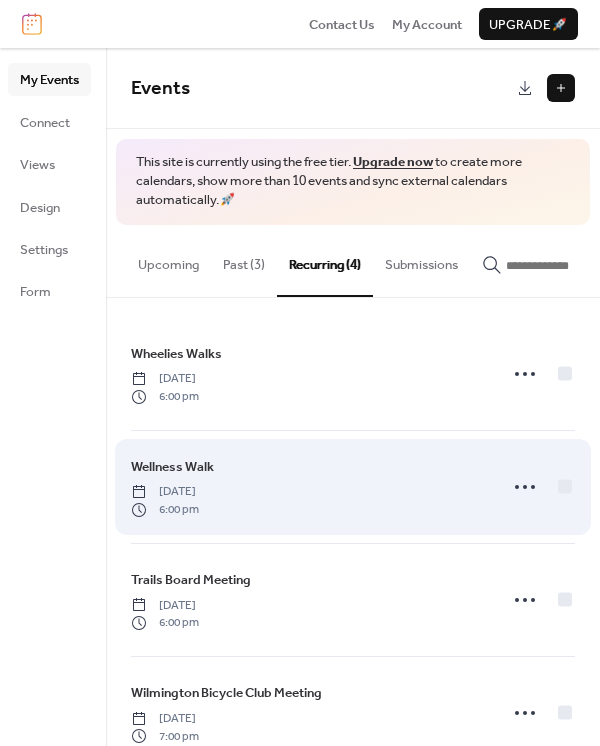 click on "Wellness Walk Monday, August 4, 2025 6:00 pm" at bounding box center (308, 487) 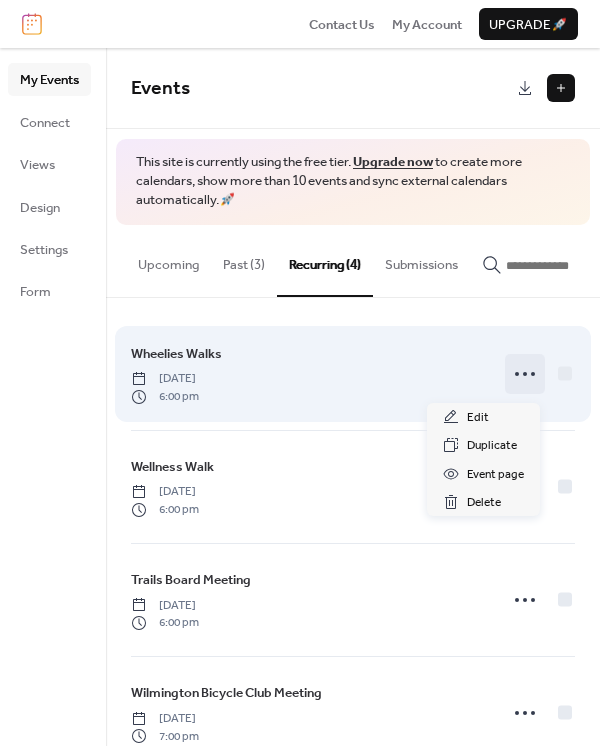click 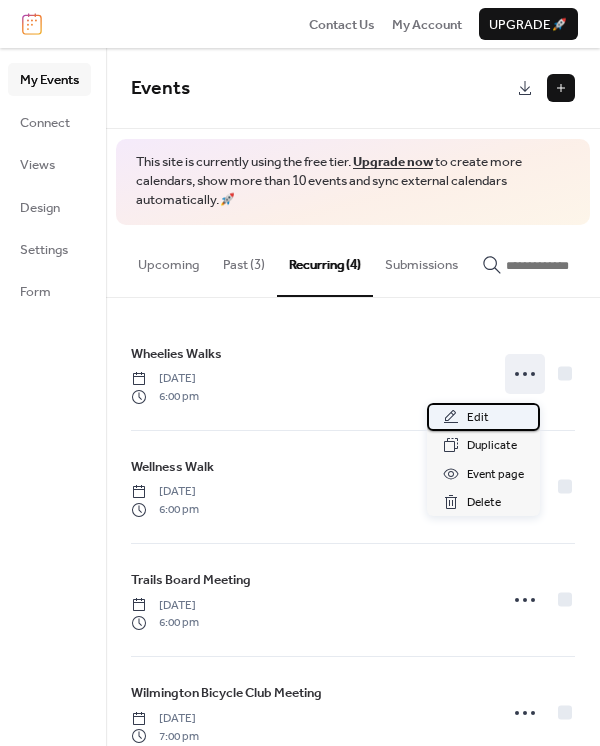click on "Edit" at bounding box center (478, 418) 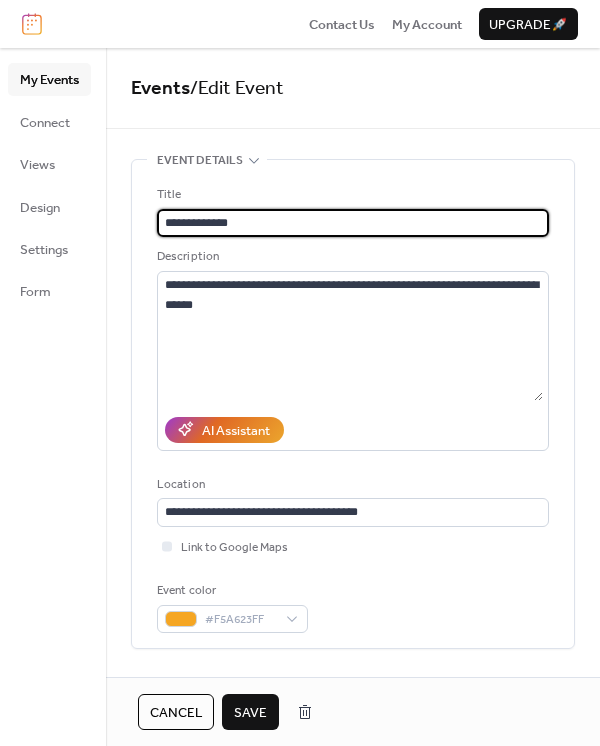 type on "**********" 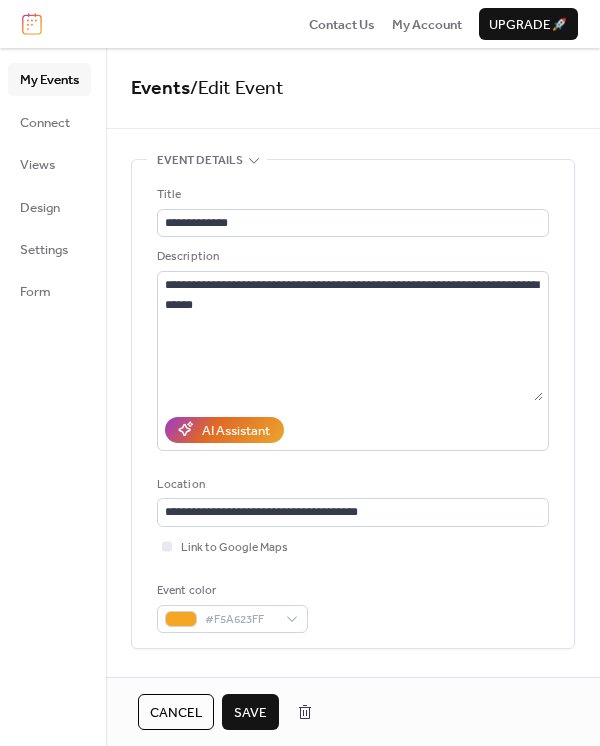 click on "Save" at bounding box center [250, 713] 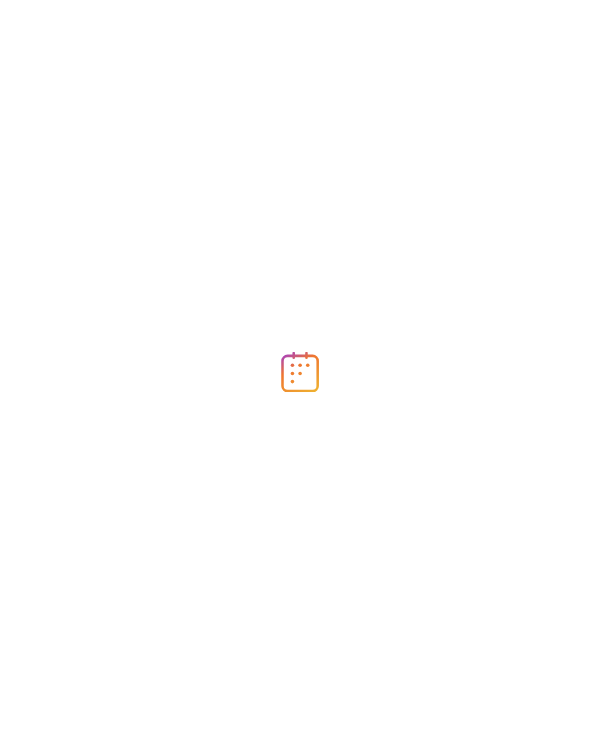 scroll, scrollTop: 0, scrollLeft: 0, axis: both 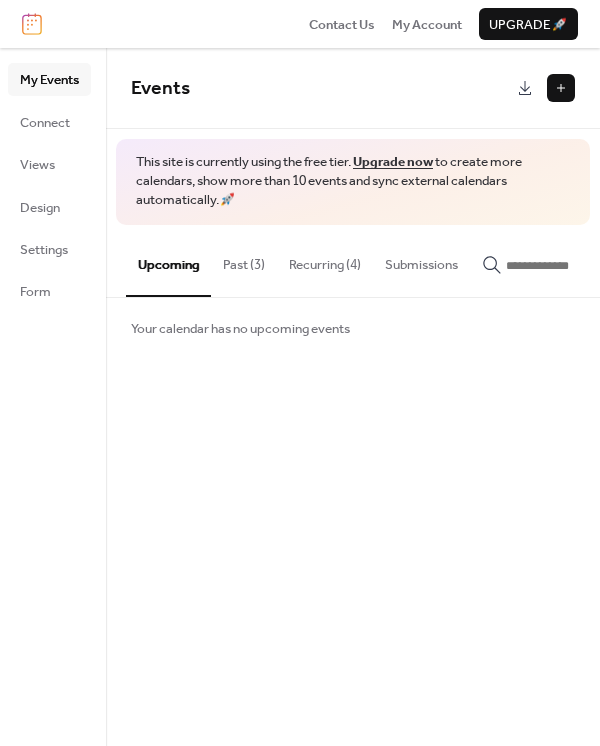 click on "Past (3)" at bounding box center (244, 260) 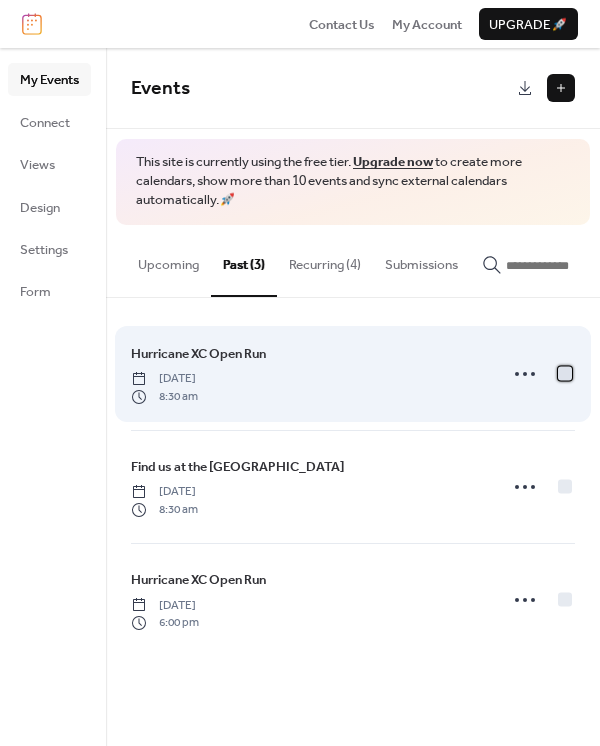 click at bounding box center [565, 373] 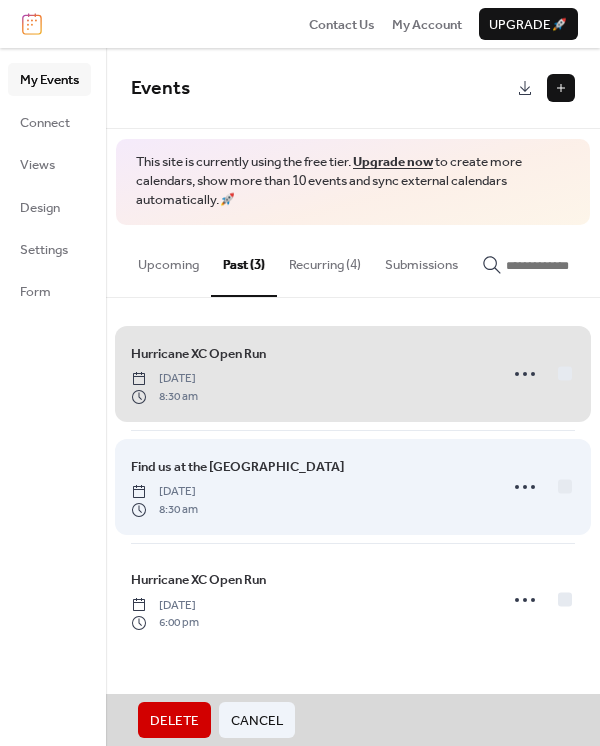 click on "Find us at the Farmers' Market Saturday, July 26, 2025 8:30 am" at bounding box center (353, 486) 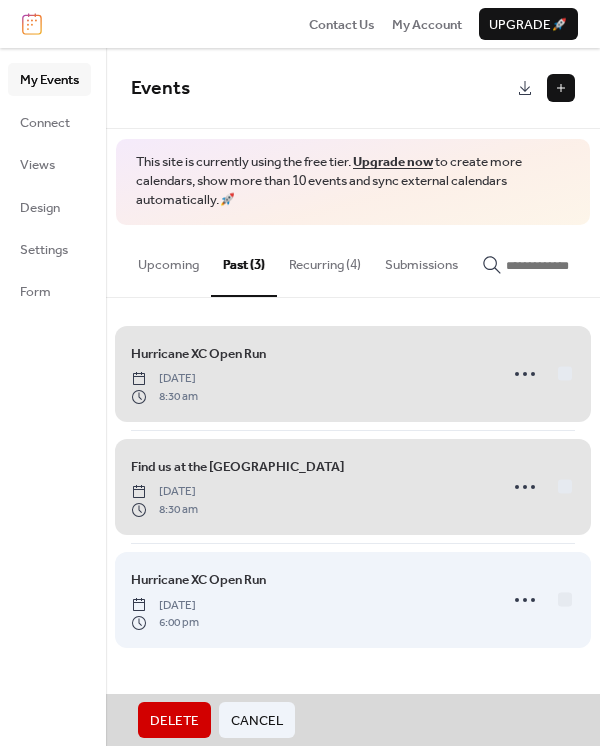 click on "Hurricane XC Open Run Wednesday, July 23, 2025 6:00 pm" at bounding box center (353, 599) 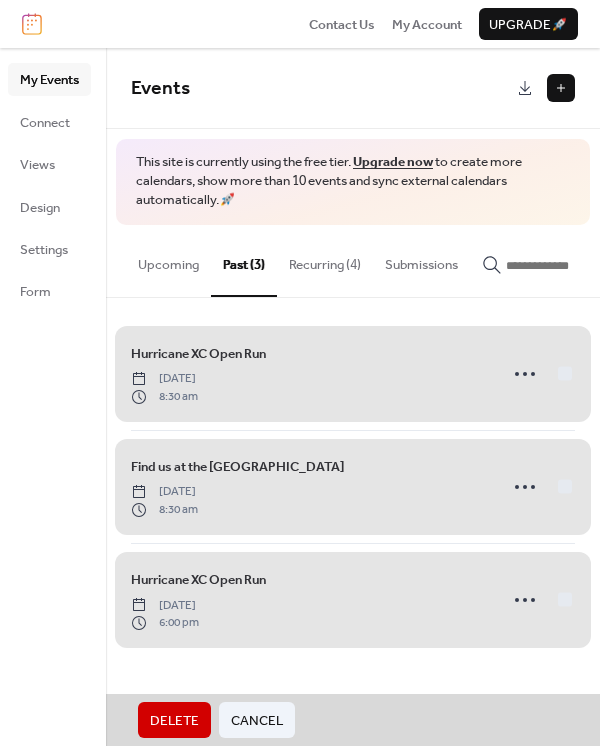 click on "Delete" at bounding box center [174, 721] 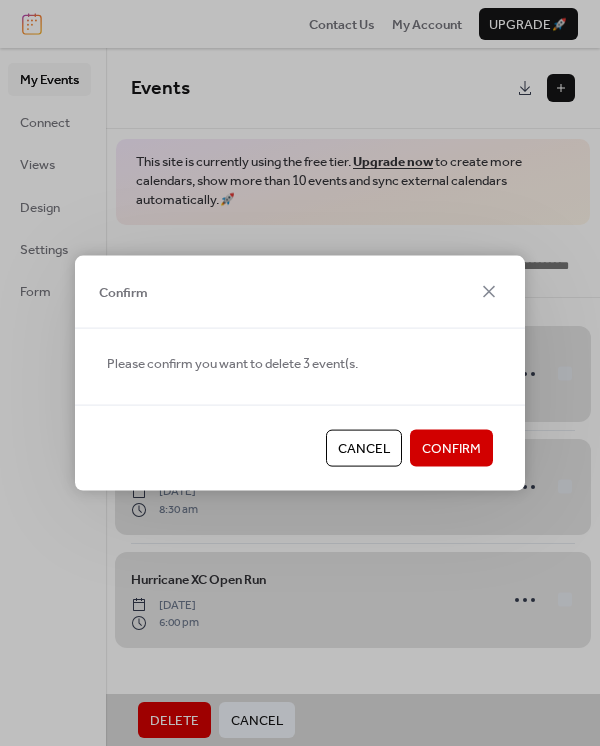 click on "Confirm" at bounding box center [451, 449] 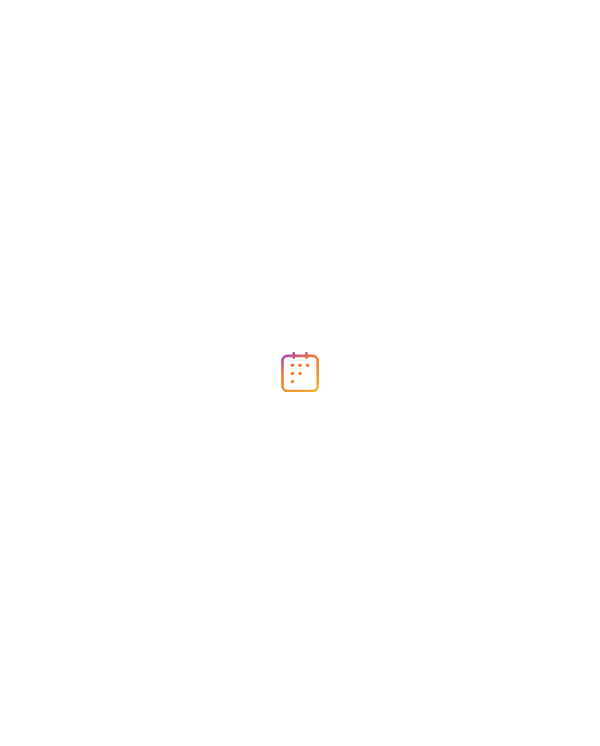 scroll, scrollTop: 0, scrollLeft: 0, axis: both 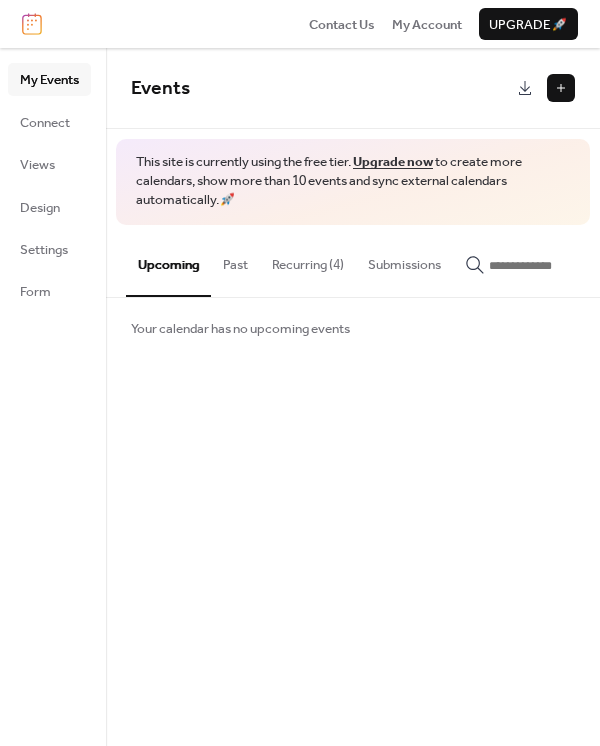 click at bounding box center (561, 88) 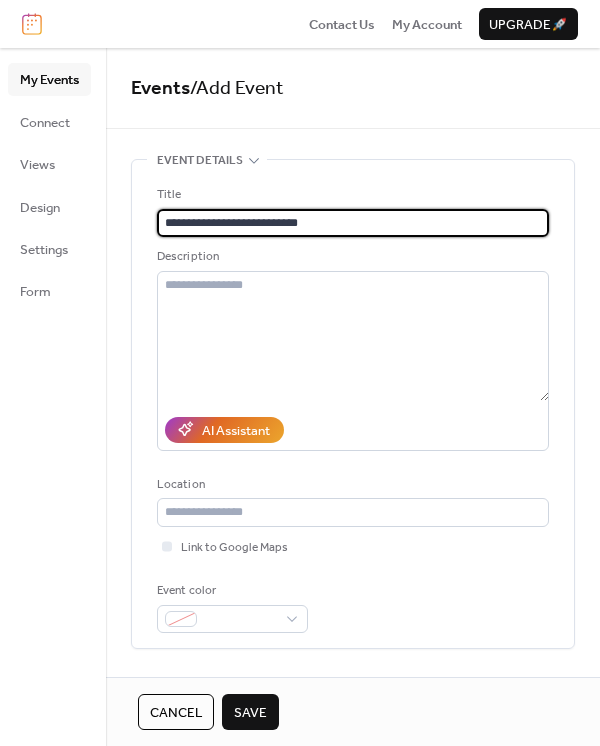 type on "**********" 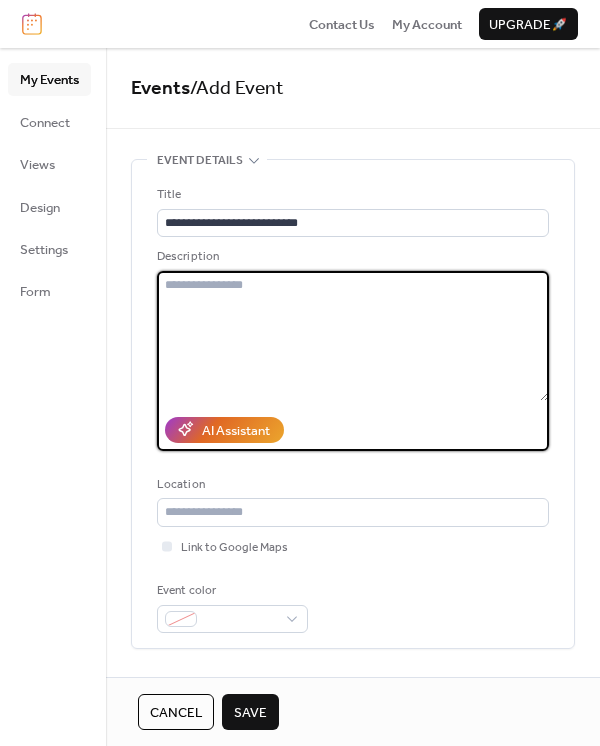 click at bounding box center [353, 336] 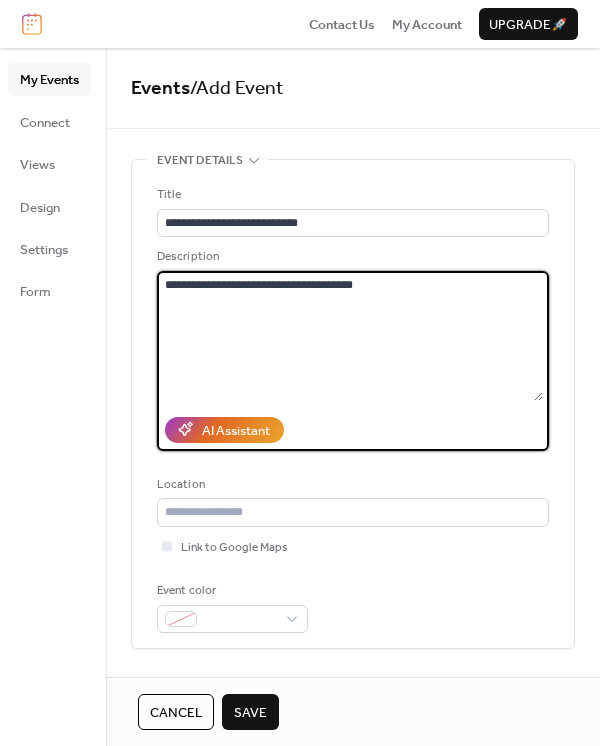 click on "**********" at bounding box center (350, 336) 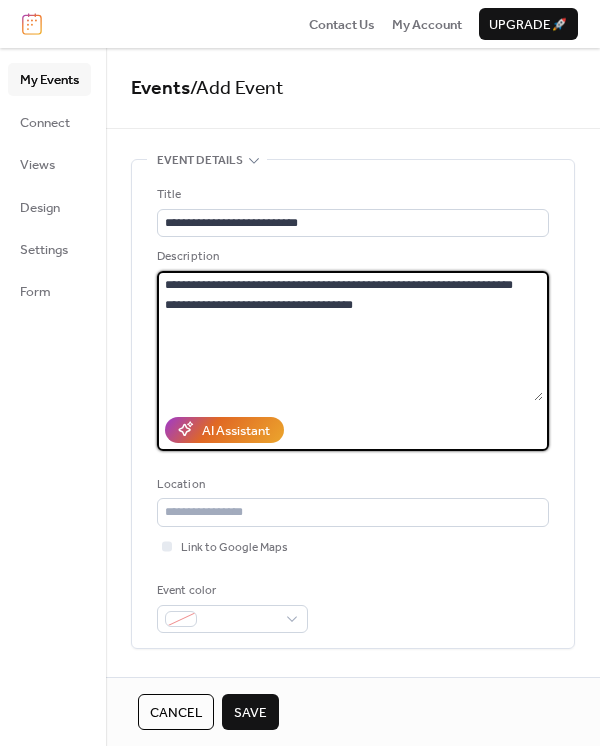 click on "**********" at bounding box center (350, 336) 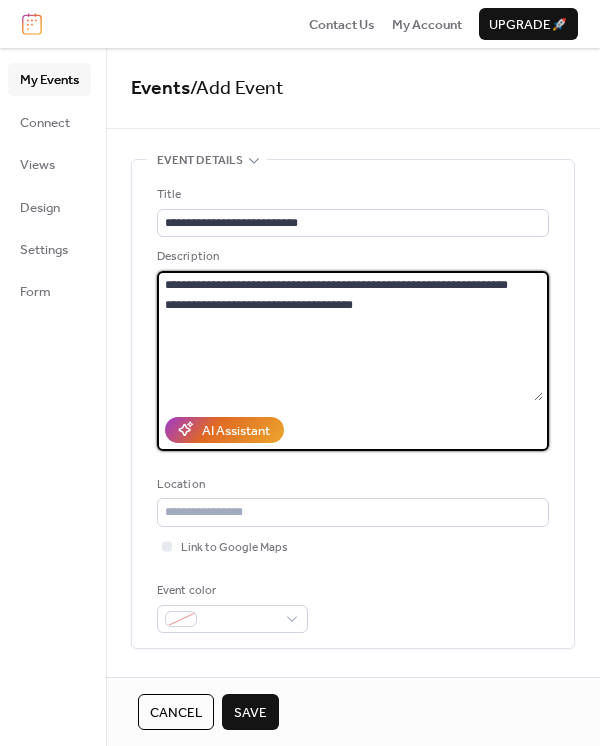 click on "**********" at bounding box center [350, 336] 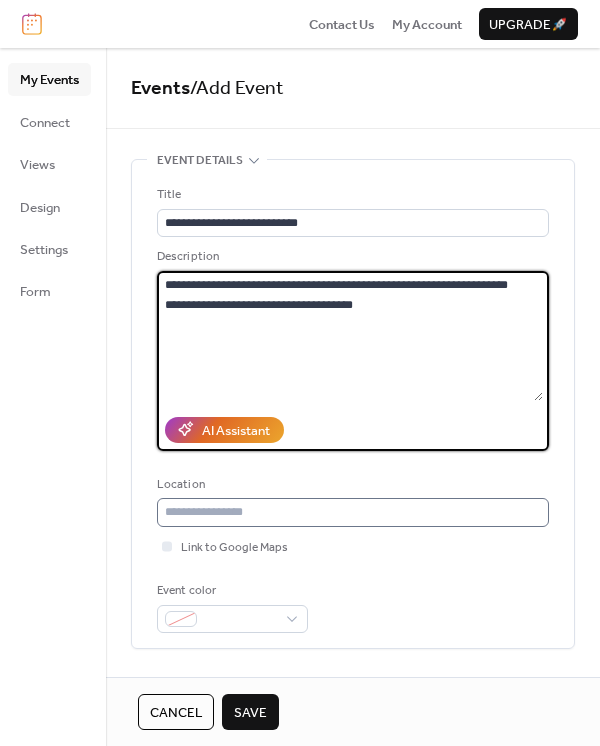 type on "**********" 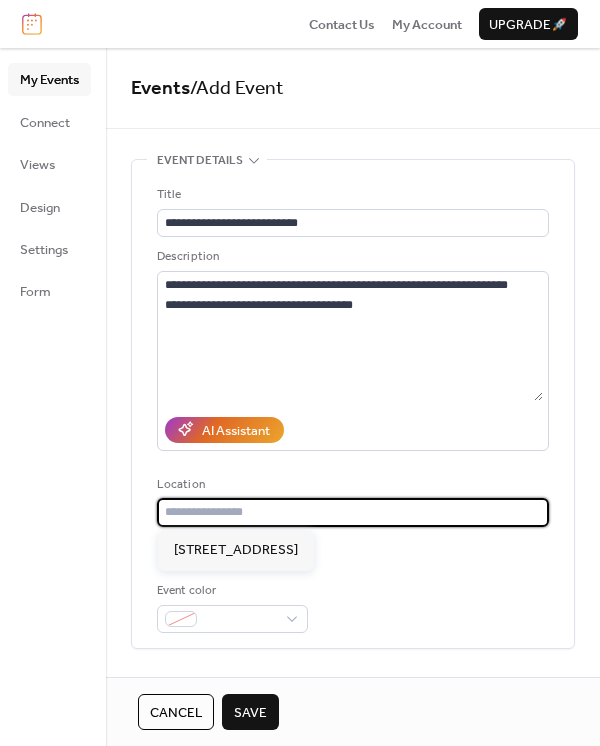 click at bounding box center (353, 512) 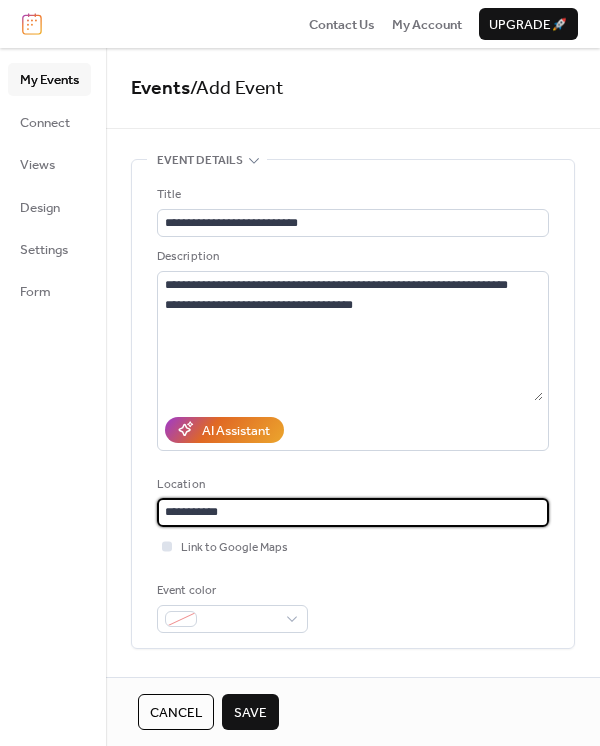 type on "**********" 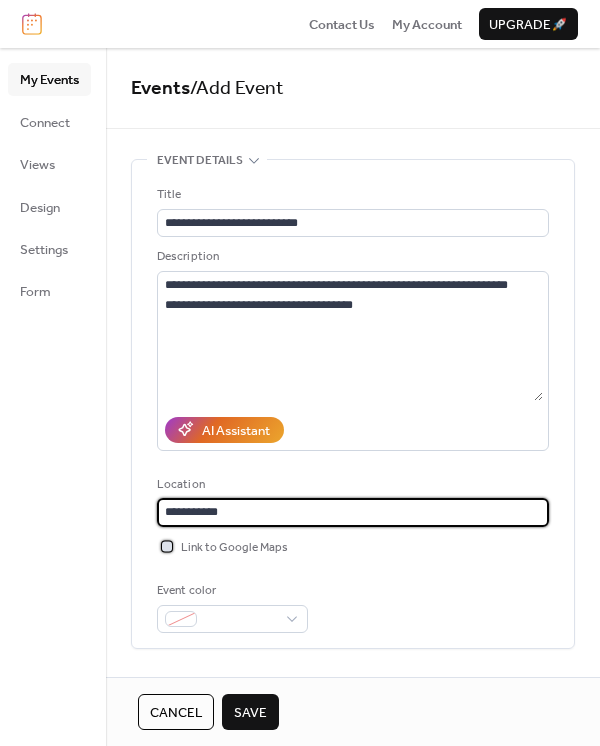 click on "Link to Google Maps" at bounding box center [234, 548] 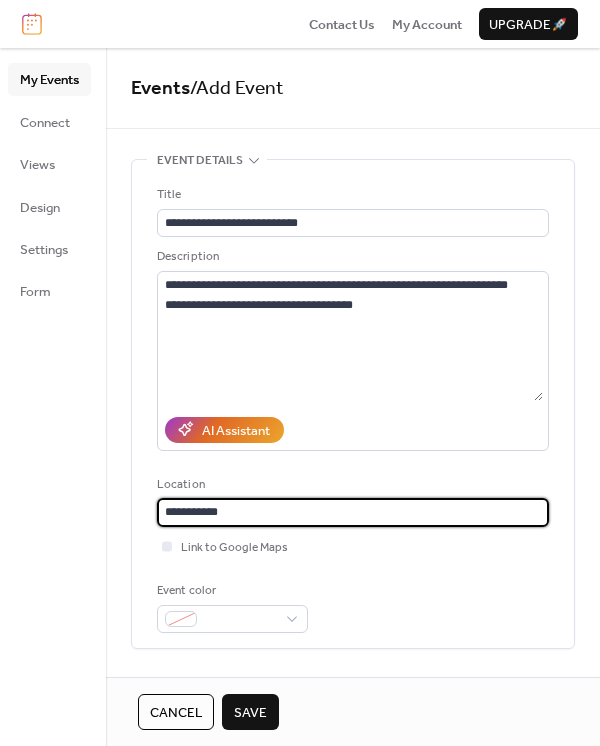 drag, startPoint x: 288, startPoint y: 517, endPoint x: 109, endPoint y: 519, distance: 179.01117 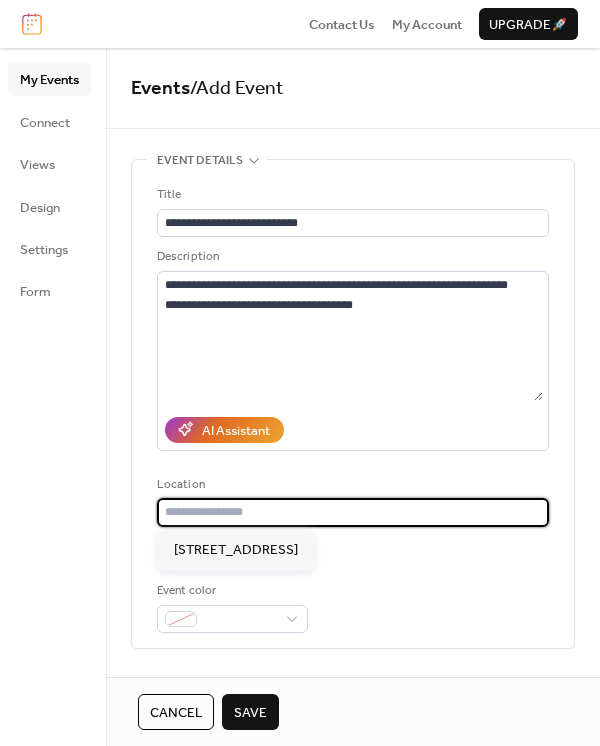 paste on "**********" 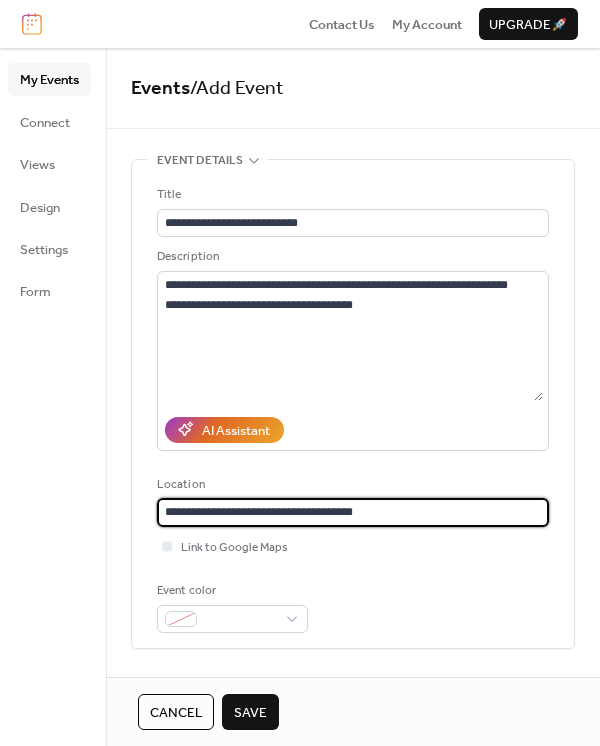 type on "**********" 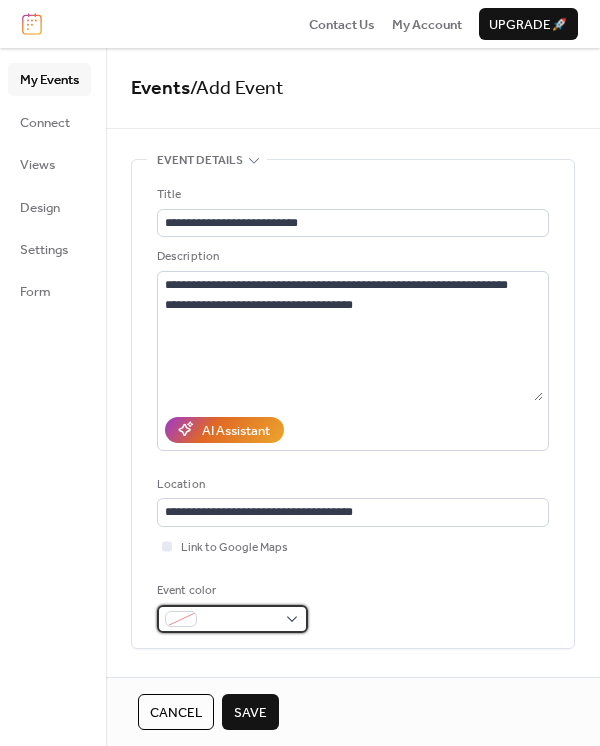 click at bounding box center (232, 619) 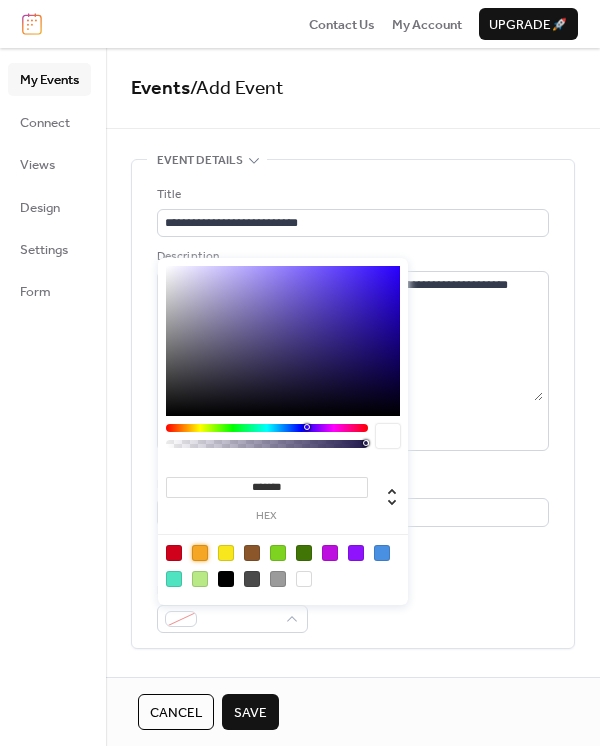 click at bounding box center [200, 553] 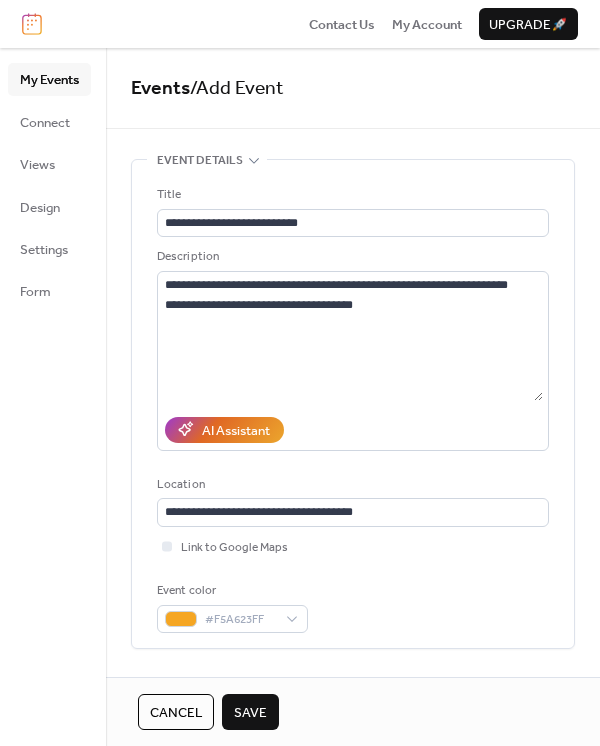 click on "Event color #F5A623FF" at bounding box center [353, 607] 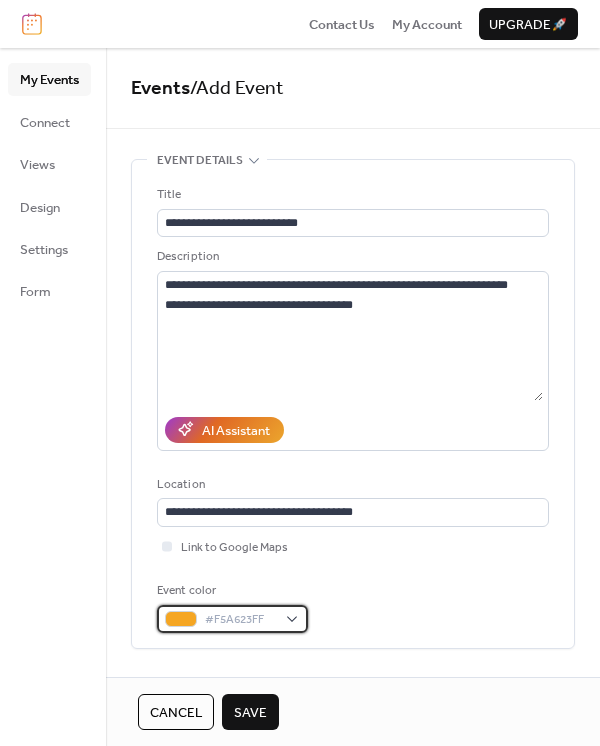 click on "#F5A623FF" at bounding box center (232, 619) 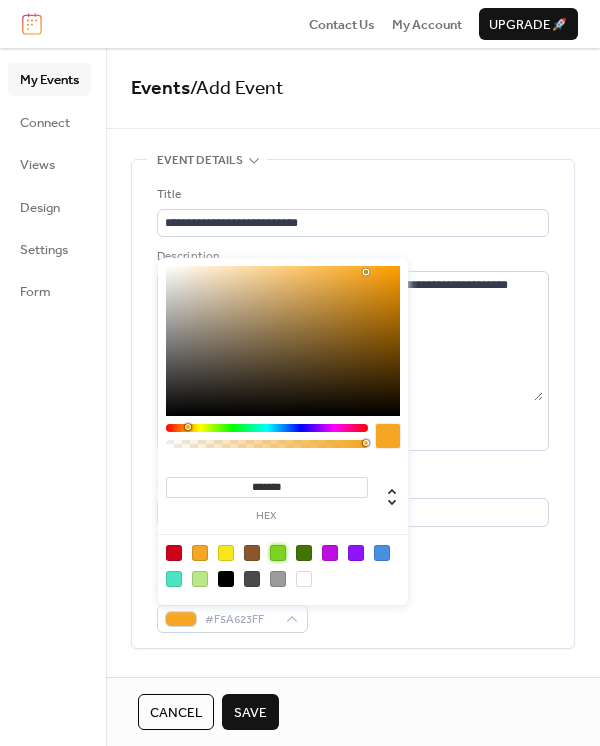 click at bounding box center (278, 553) 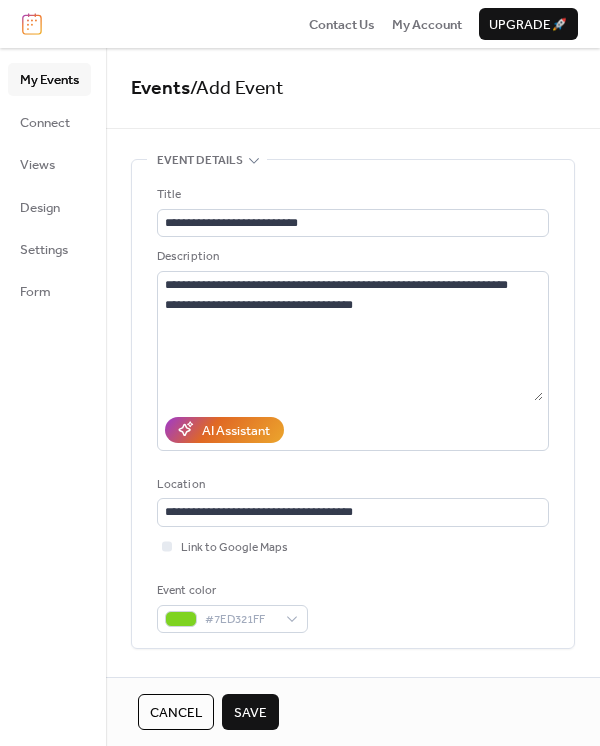 click on "Event color #7ED321FF" at bounding box center (353, 607) 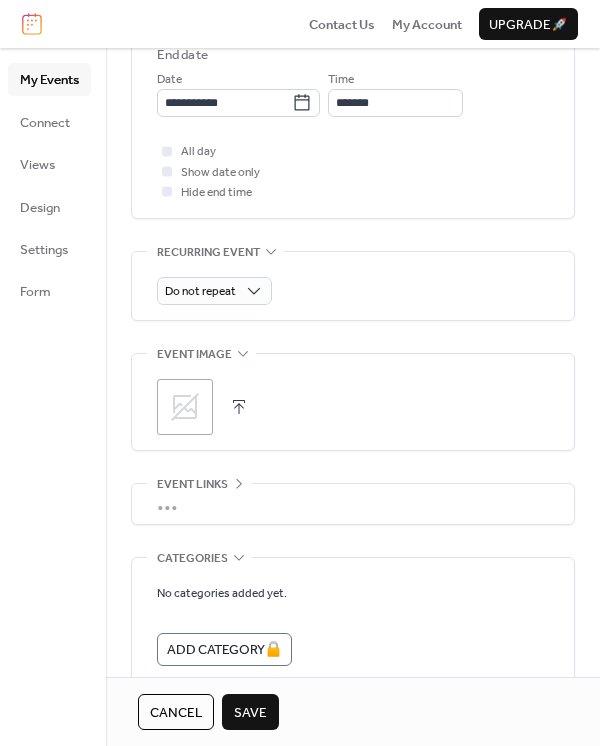scroll, scrollTop: 796, scrollLeft: 0, axis: vertical 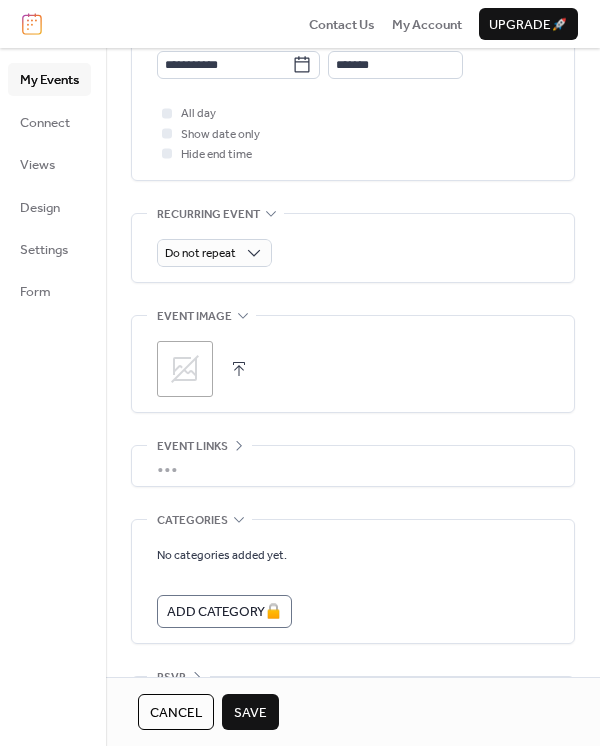click 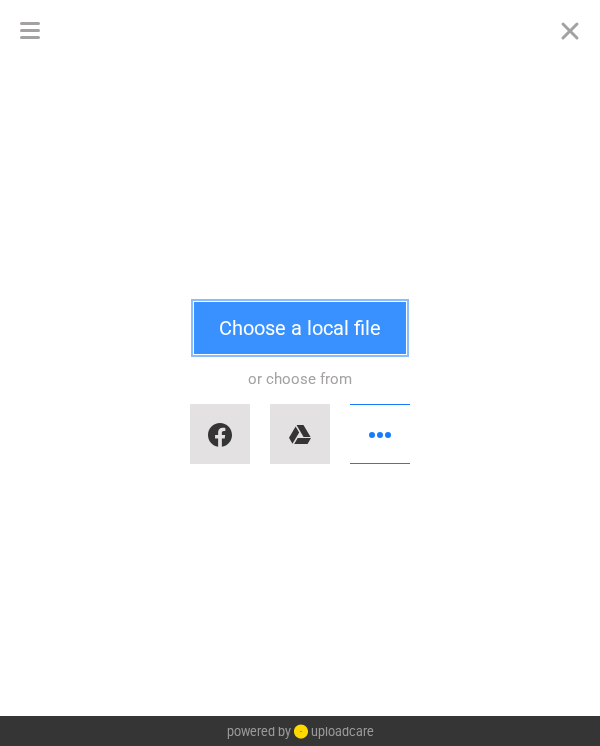click on "Choose a local file" at bounding box center (300, 328) 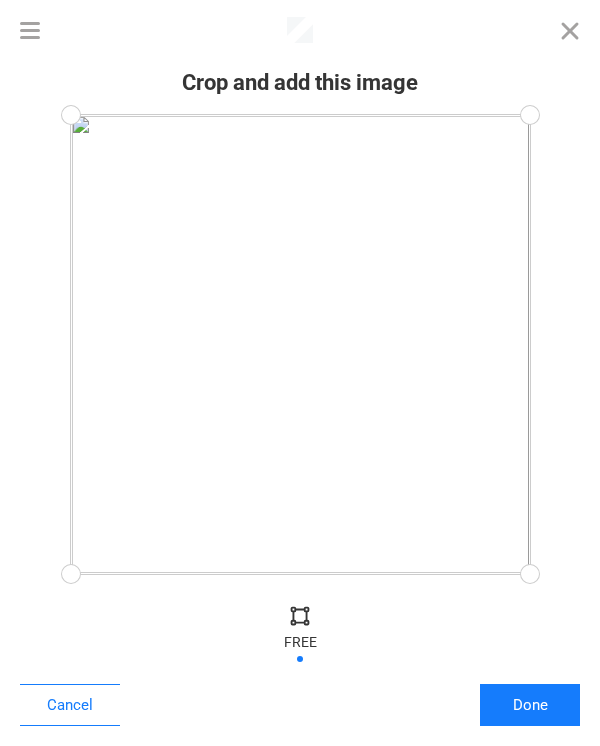 drag, startPoint x: 522, startPoint y: 571, endPoint x: 538, endPoint y: 581, distance: 18.867962 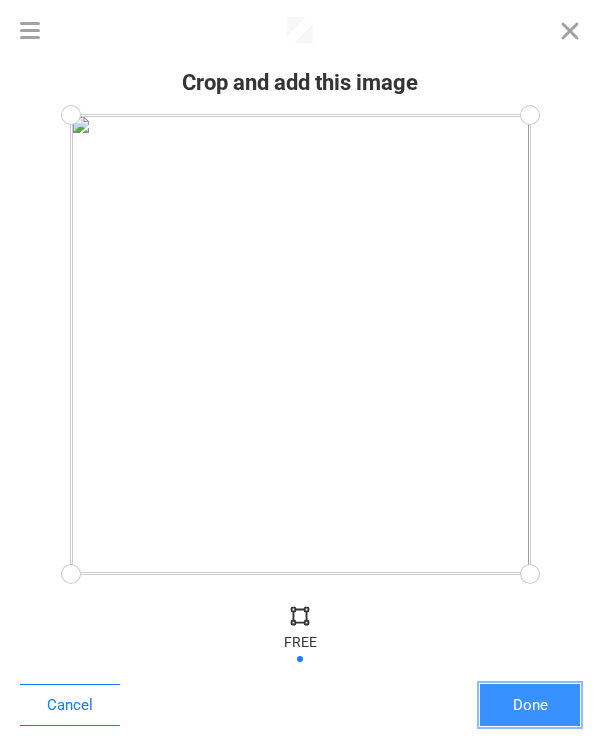 click on "Done" at bounding box center [530, 705] 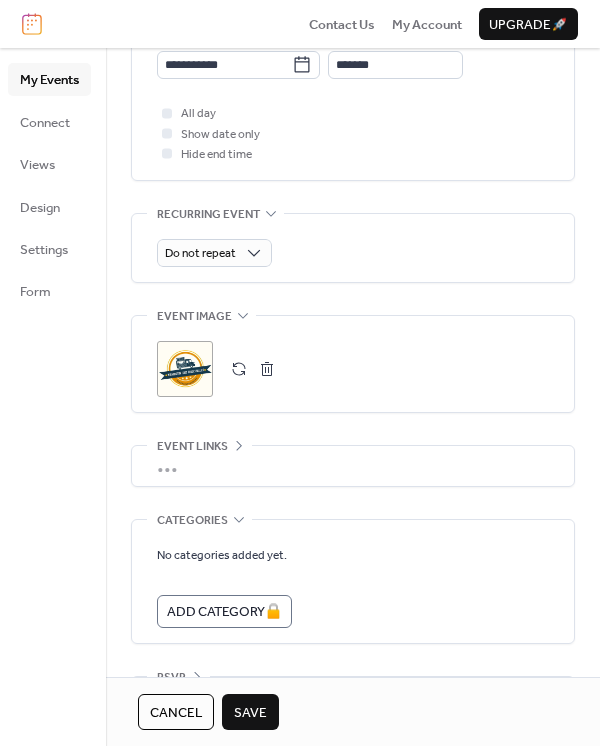 click on "Save" at bounding box center (250, 713) 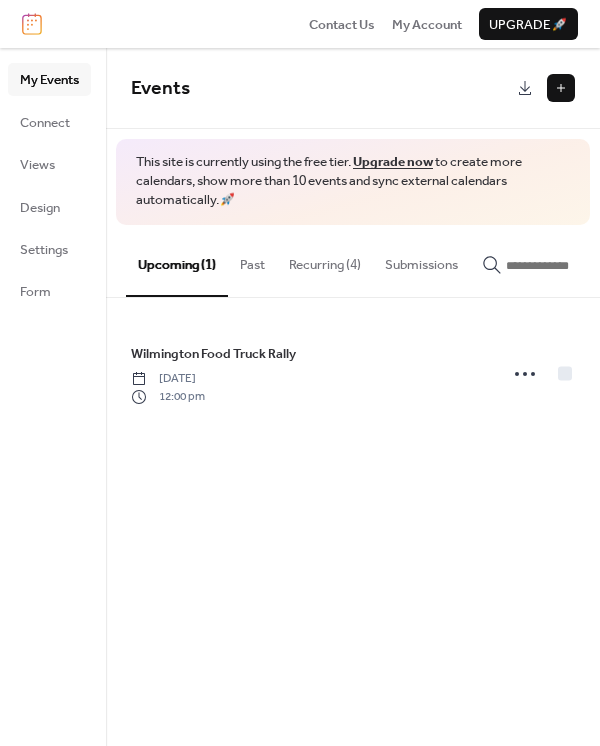 click on "Past" at bounding box center [252, 260] 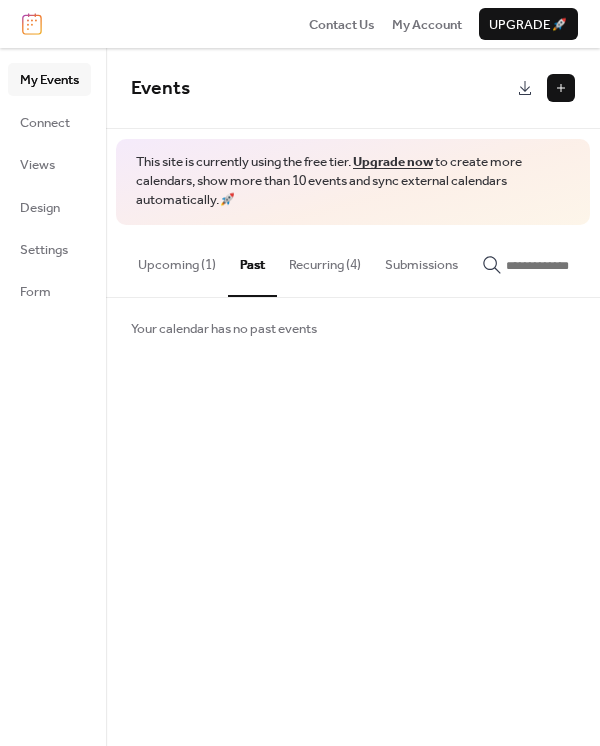 click on "Upcoming (1)" at bounding box center (177, 260) 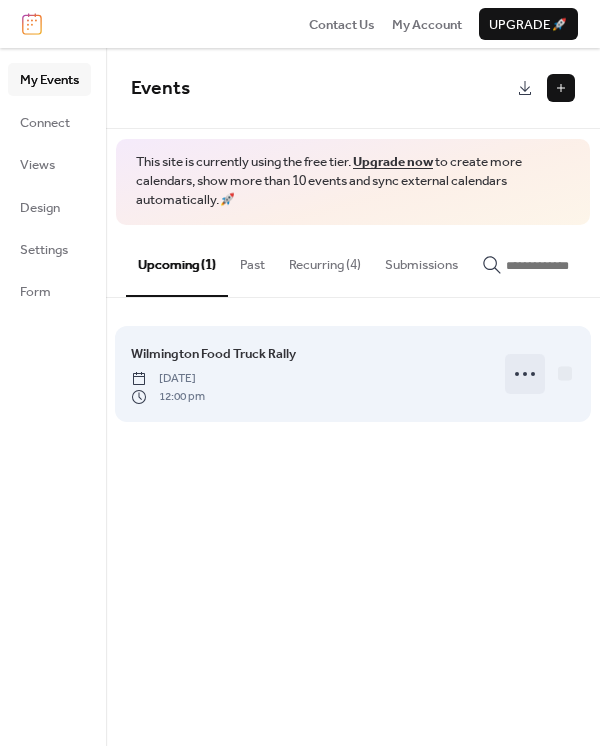 click 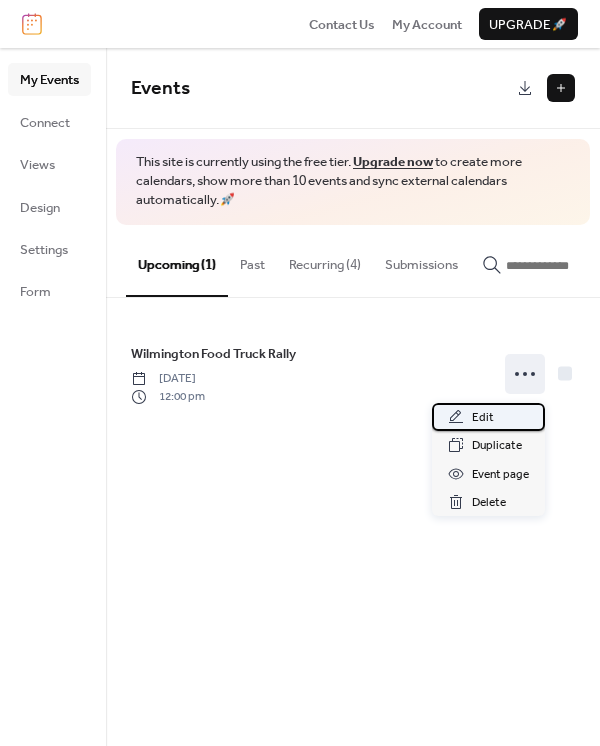 click on "Edit" at bounding box center [488, 417] 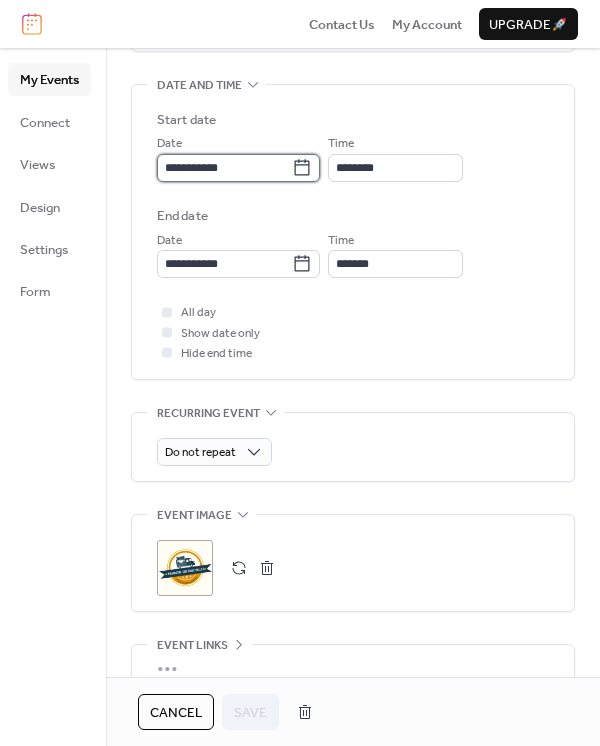 click on "**********" at bounding box center (224, 168) 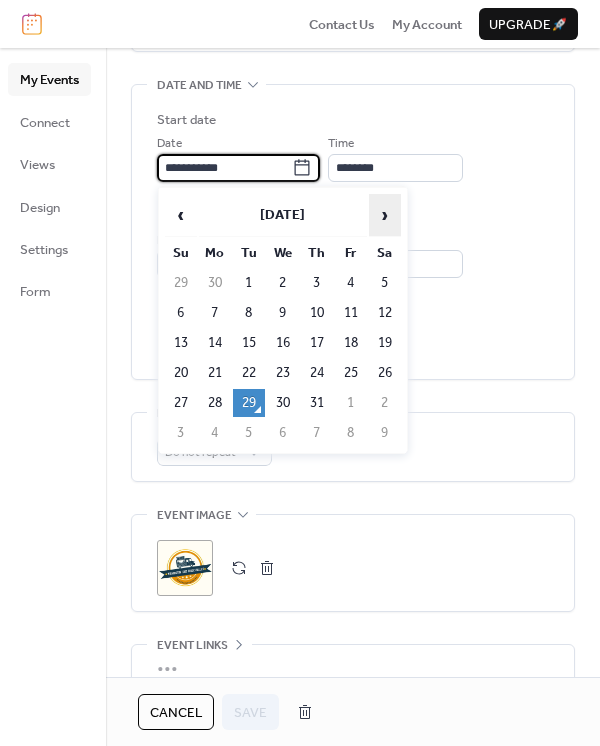 click on "›" at bounding box center [385, 215] 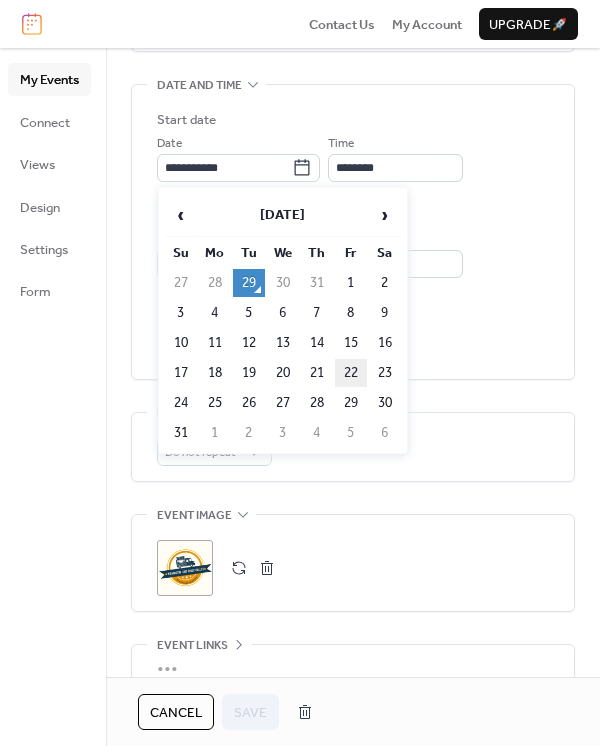 click on "22" at bounding box center (351, 373) 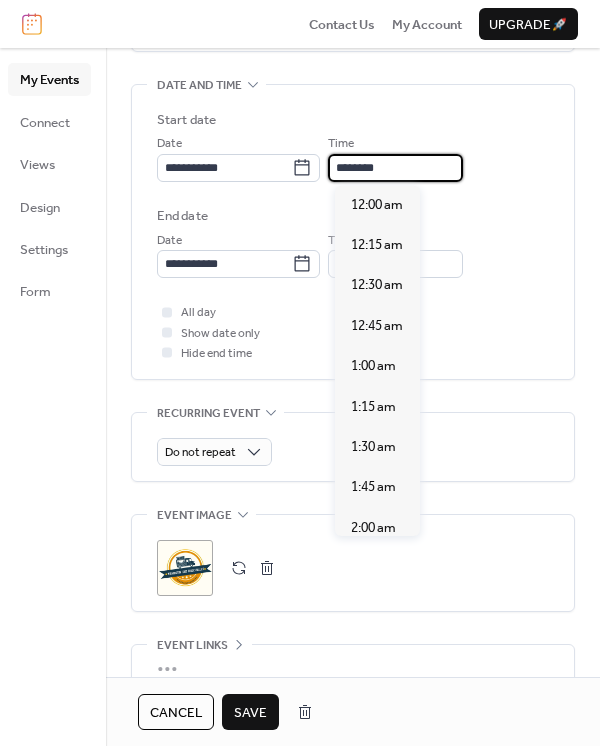 click on "********" at bounding box center (395, 168) 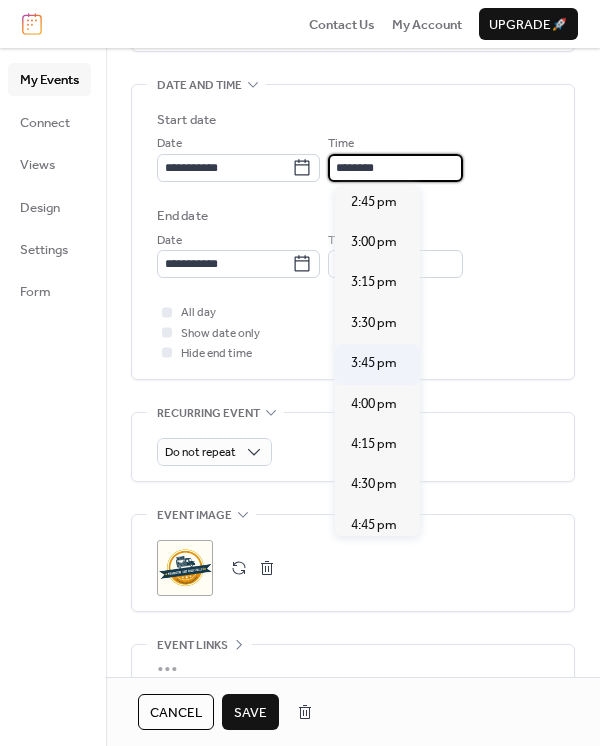 scroll, scrollTop: 2425, scrollLeft: 0, axis: vertical 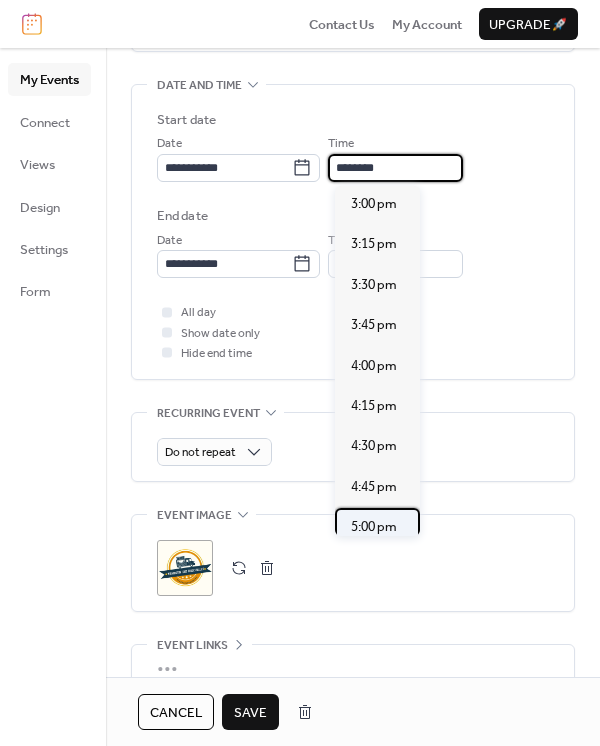 click on "5:00 pm" at bounding box center [374, 527] 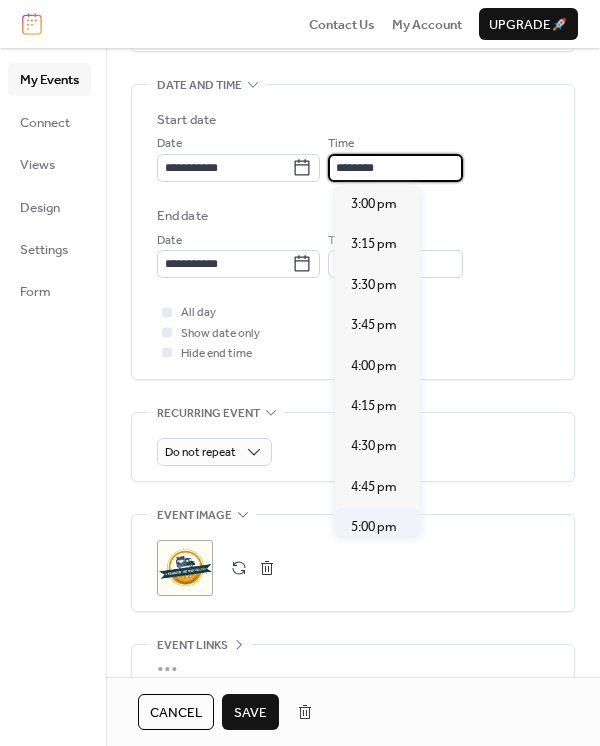 type on "*******" 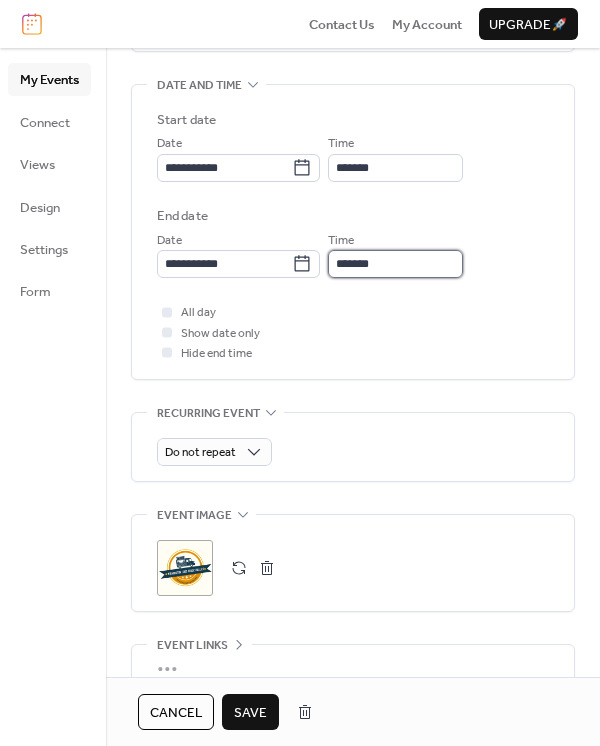 click on "*******" at bounding box center [395, 264] 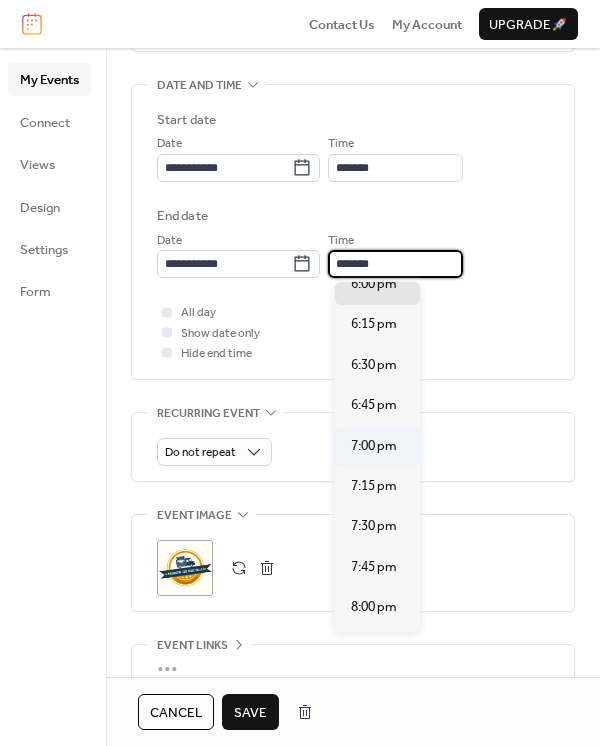 scroll, scrollTop: 156, scrollLeft: 0, axis: vertical 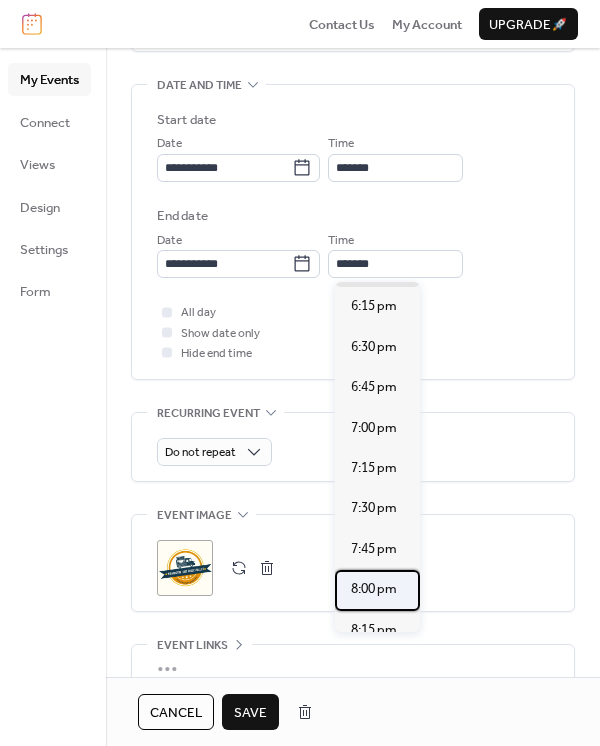 click on "8:00 pm" at bounding box center (374, 589) 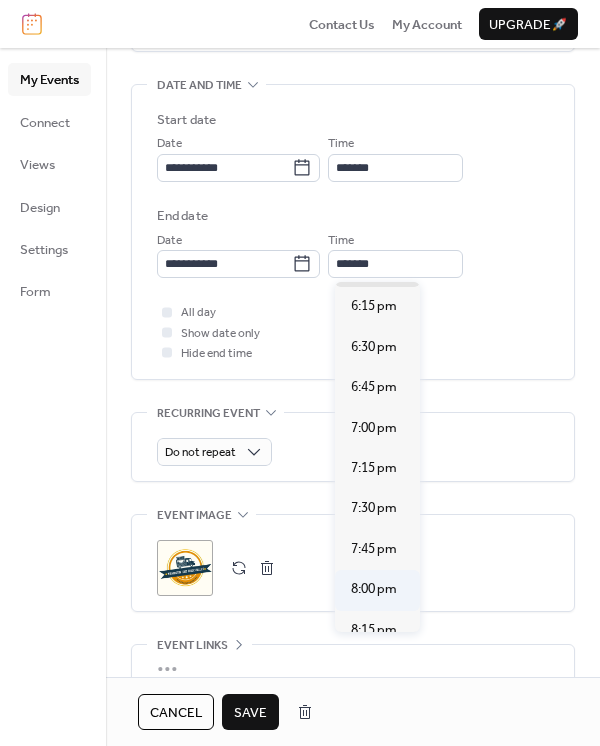 type on "*******" 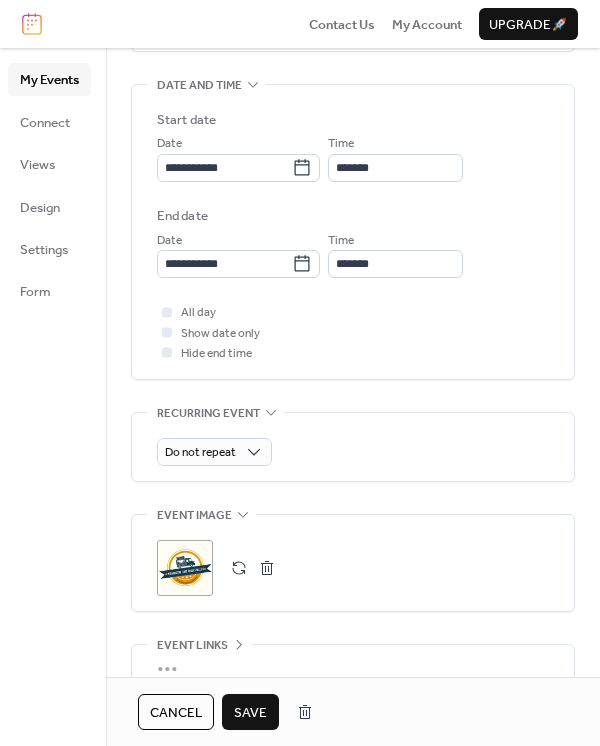 click on "Save" at bounding box center (250, 713) 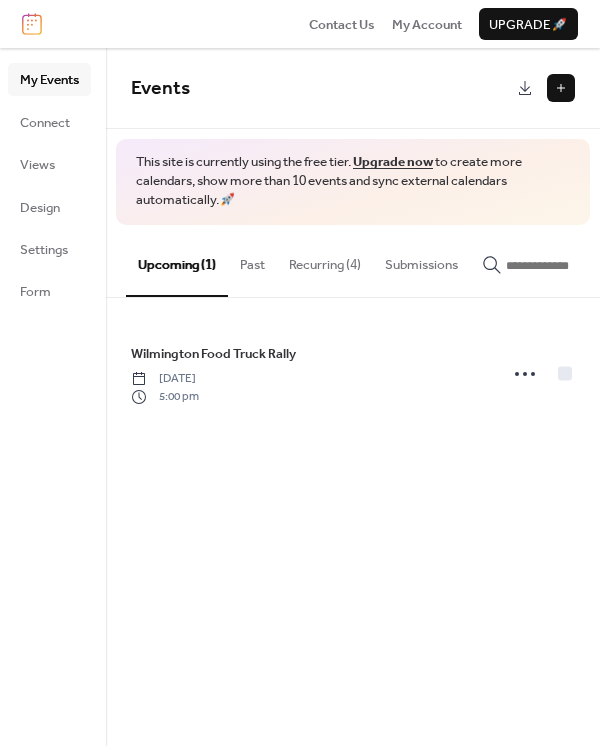click on "Recurring (4)" at bounding box center (325, 260) 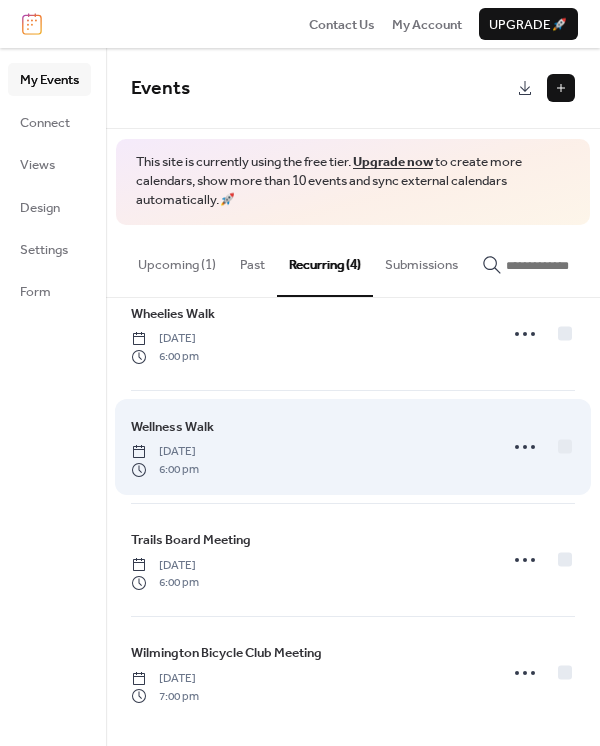 scroll, scrollTop: 47, scrollLeft: 0, axis: vertical 